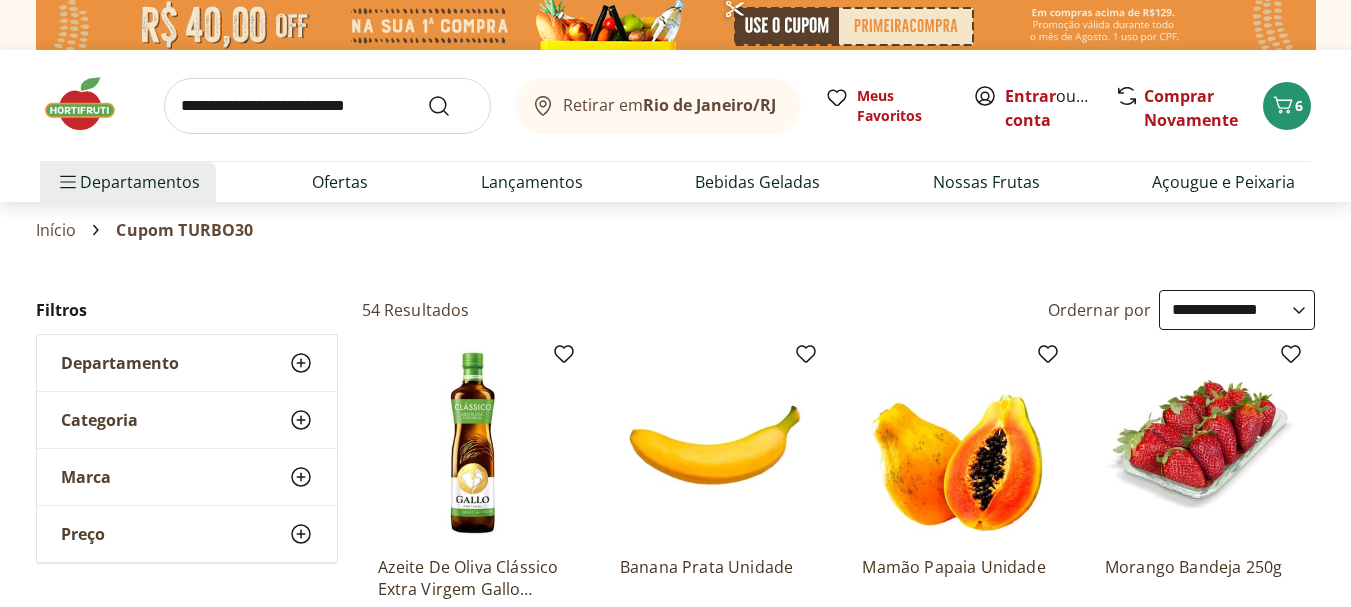 select on "**********" 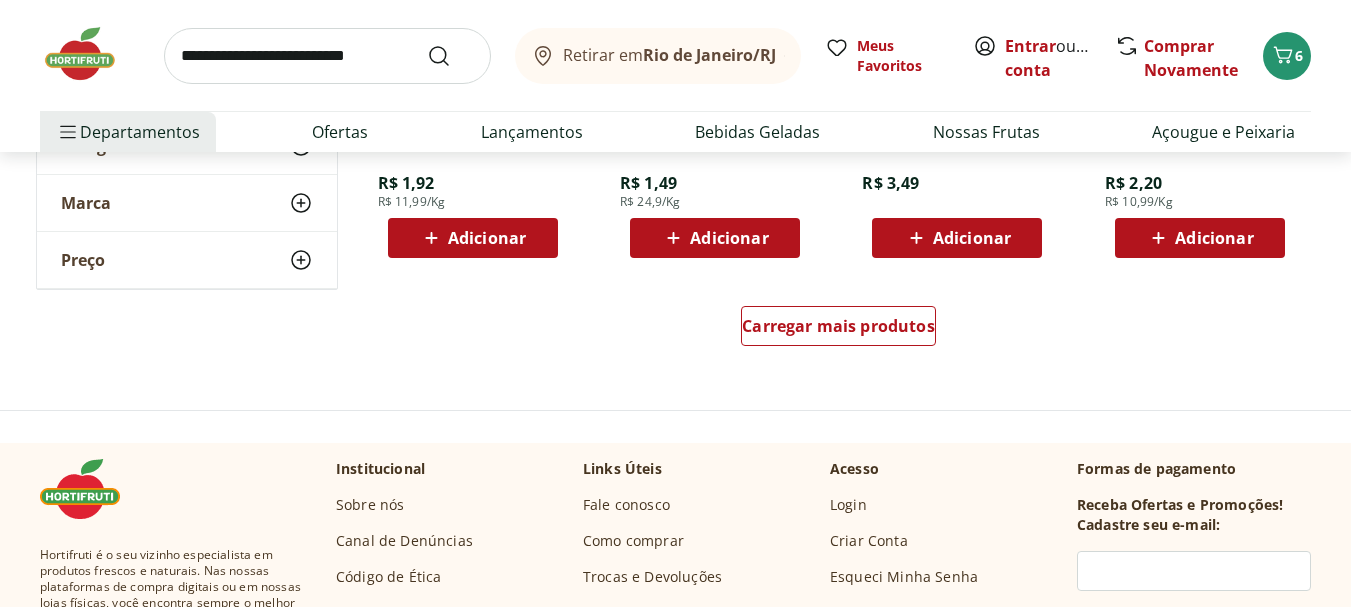 scroll, scrollTop: 0, scrollLeft: 0, axis: both 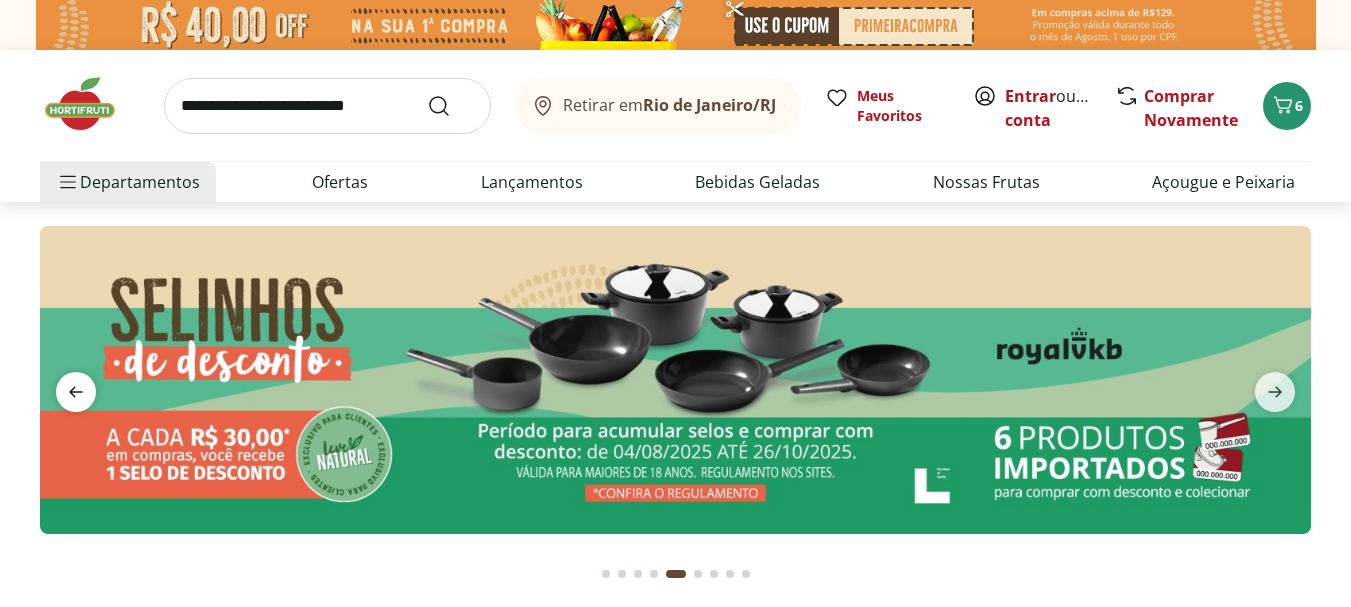 click 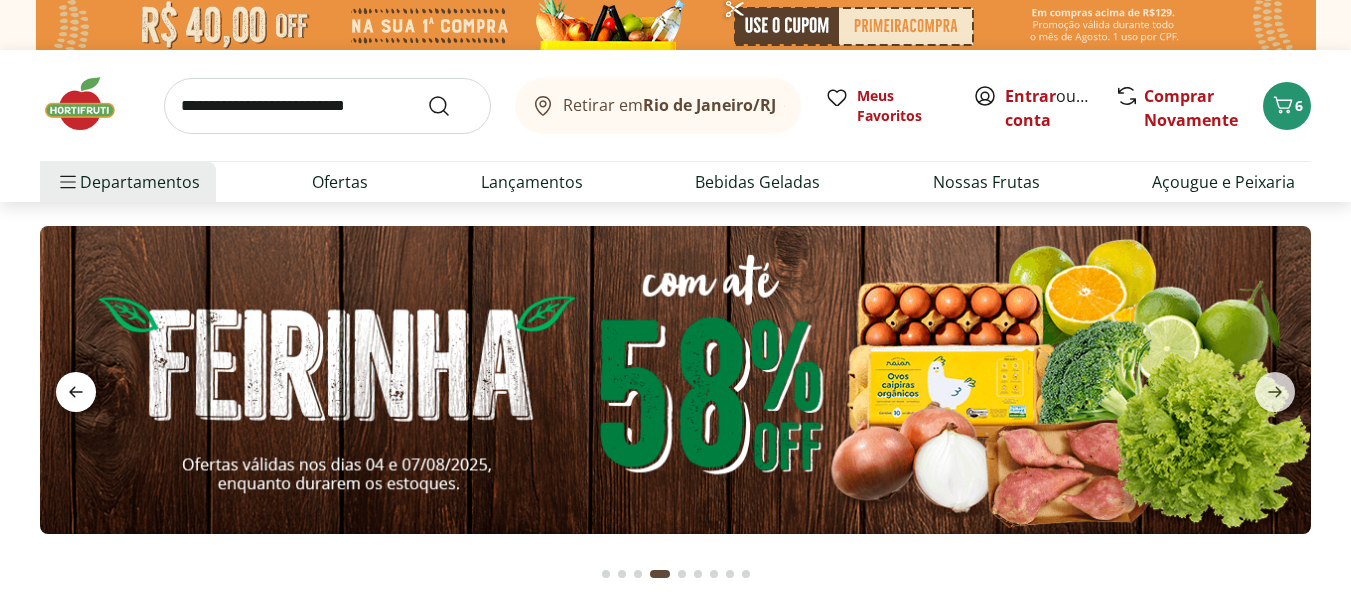 click 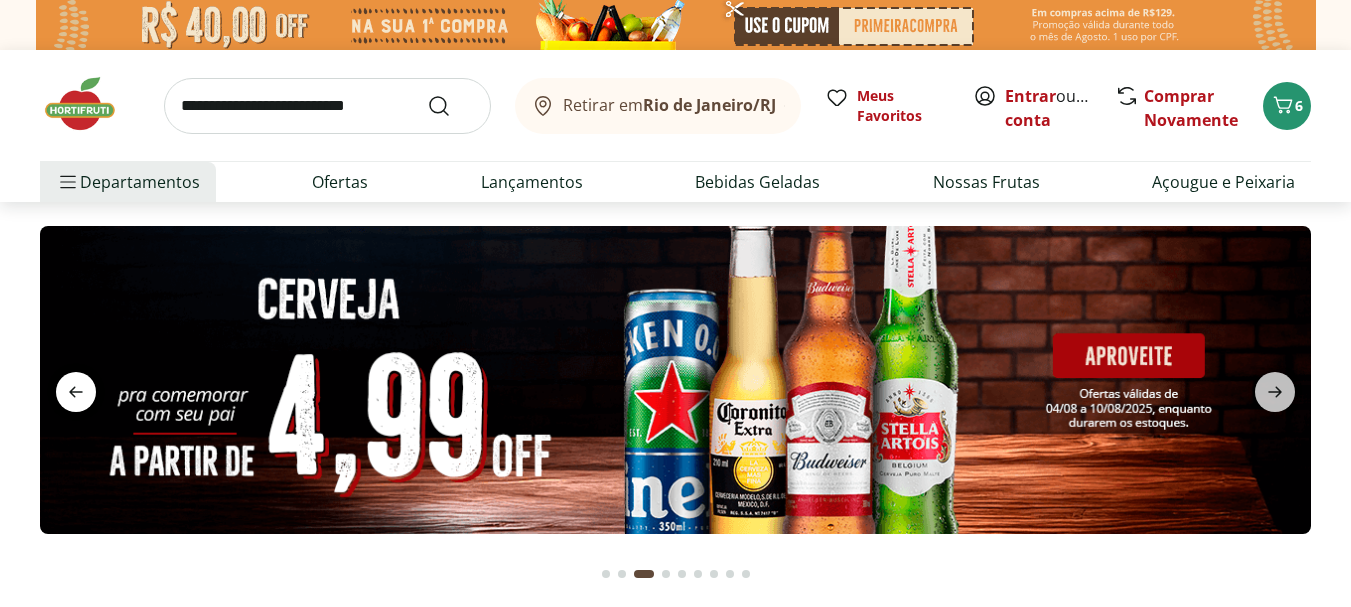 click 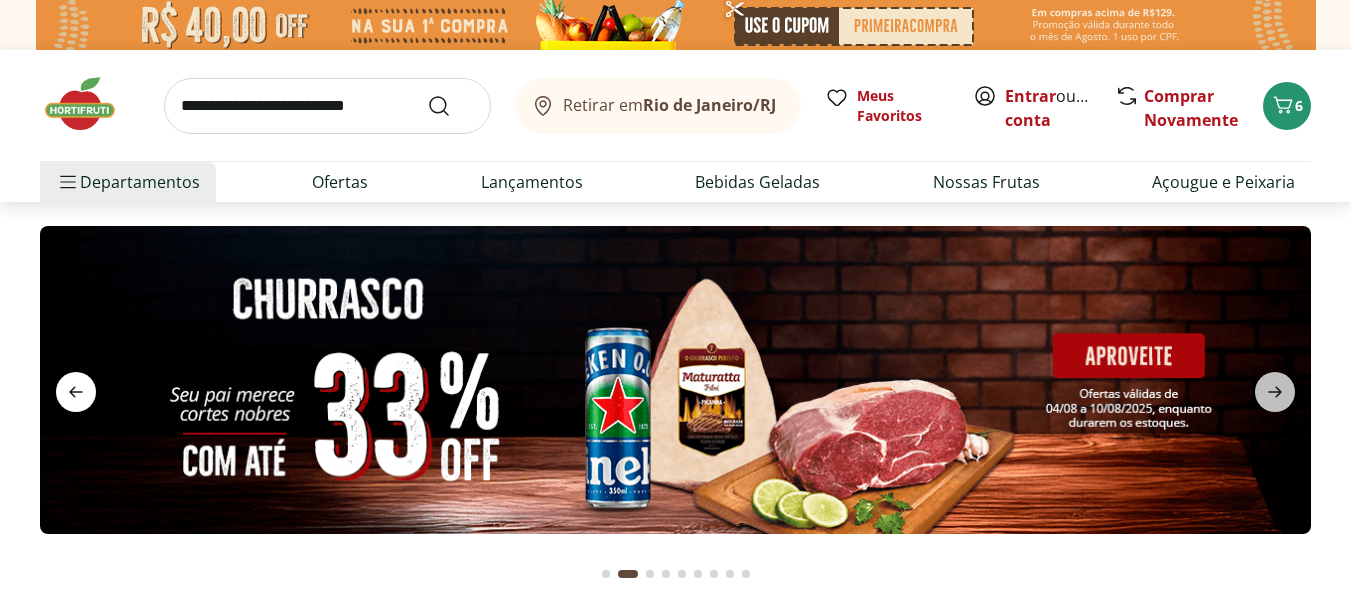 click 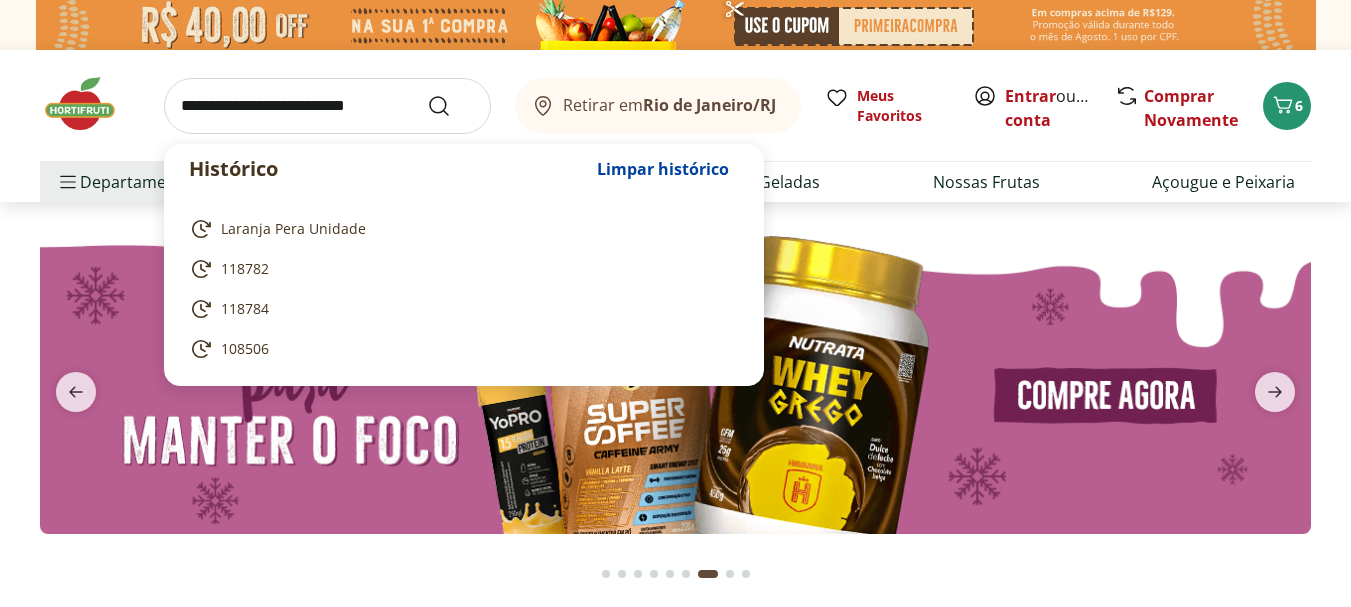 click at bounding box center (327, 106) 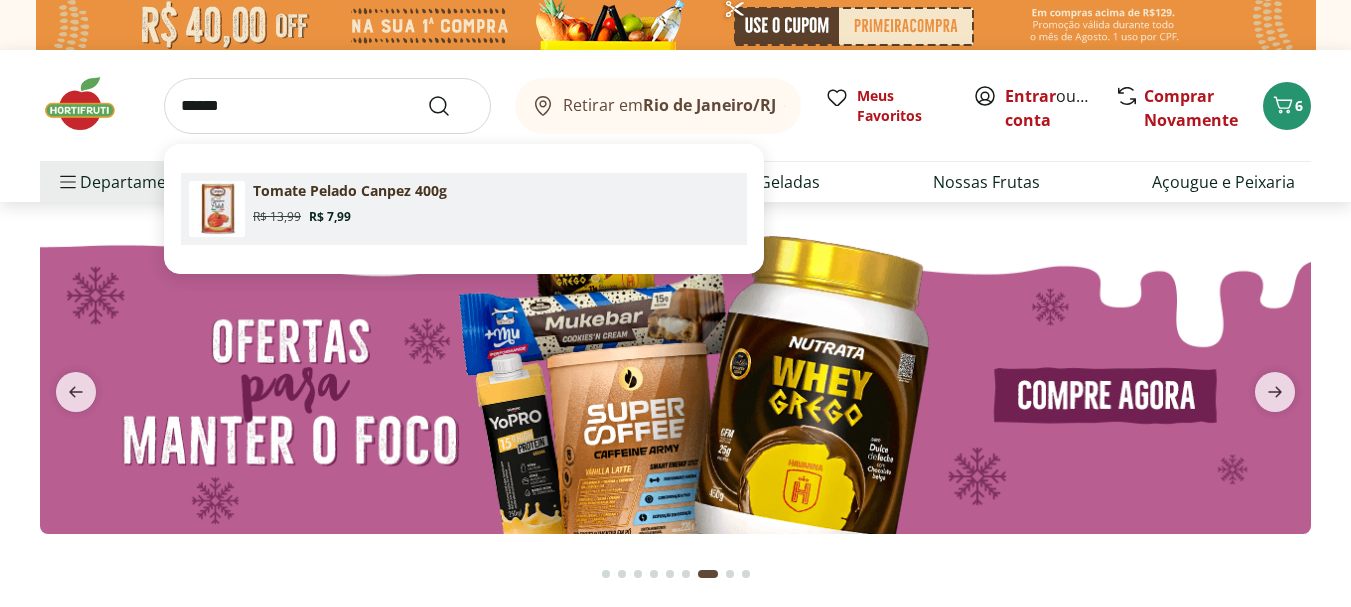 click on "Tomate Pelado Canpez 400g Original price: R$ 13,99 Price: R$ 7,99" at bounding box center (496, 203) 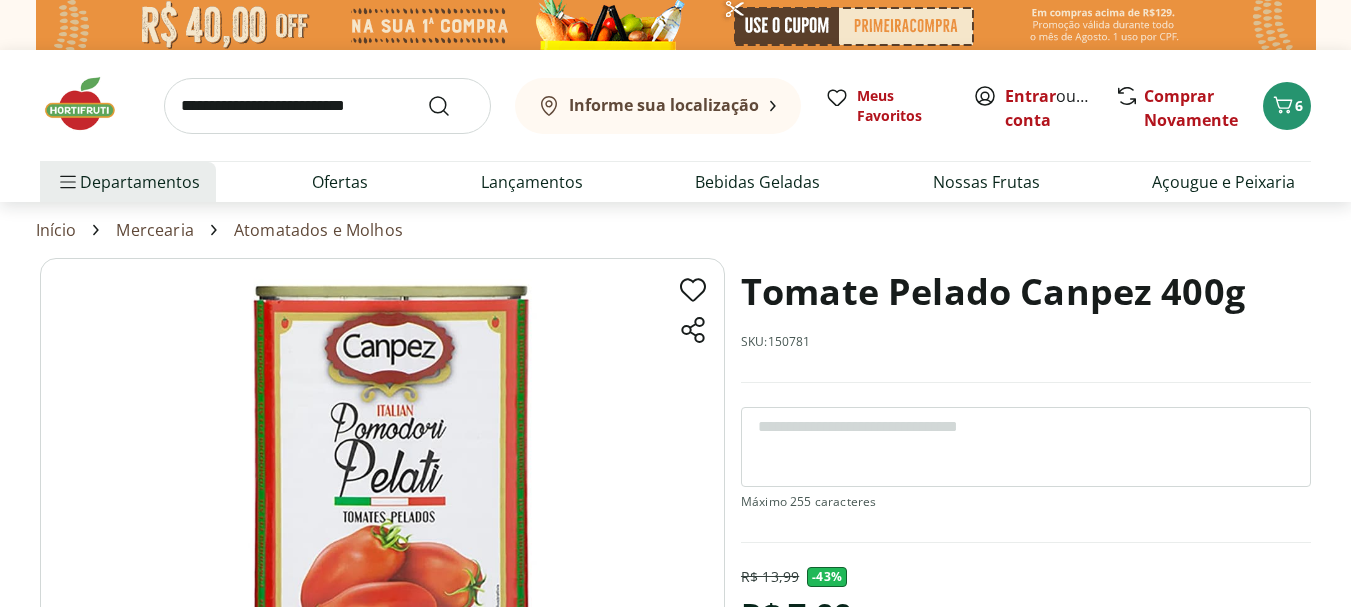 scroll, scrollTop: 0, scrollLeft: 0, axis: both 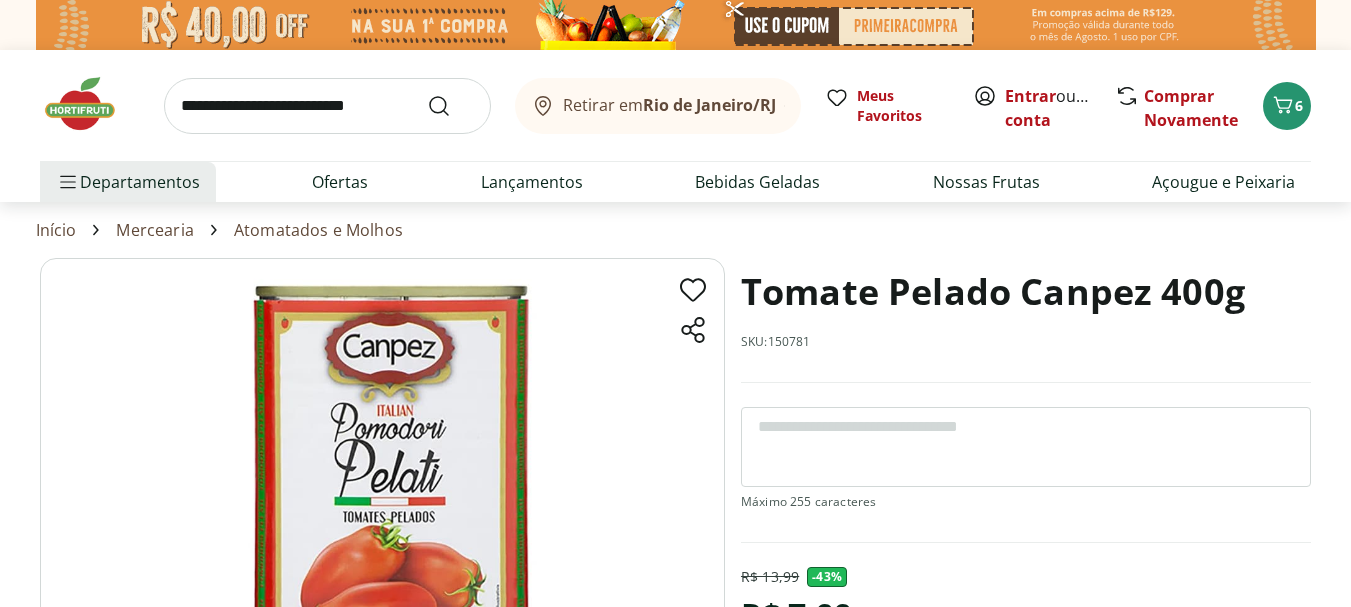 click on "Retirar em  [CITY]/[STATE] Entrar  ou  Criar conta 6 Retirar em  [CITY]/[STATE] Meus Favoritos Entrar  ou  Criar conta Comprar Novamente 6  Departamentos Nossa Marca Nossa Marca Ver tudo do departamento Açougue & Peixaria Congelados e Refrigerados Frutas, Legumes e Verduras Orgânicos Mercearia Sorvetes Hortifruti Hortifruti Ver tudo do departamento Cogumelos Frutas Legumes Ovos Temperos Frescos Verduras Orgânicos Orgânicos Ver tudo do departamento Bebidas Orgânicas Frutas Orgânicas Legumes Orgânicos Ovos Orgânicos Perecíveis Orgânicos Verduras Orgânicas Temperos Frescos Açougue e Peixaria Açougue e Peixaria Ver tudo do departamento Aves Bovinos Exóticos Frutos do Mar Linguiça e Salsicha Peixes Salgados e Defumados Suínos Prontinhos Prontinhos Ver tudo do departamento Frutas Cortadinhas Pré Preparados Prontos para Consumo Saladas Sucos e Água de Coco Padaria Padaria Ver tudo do departamento Bolos e Mini Bolos Doces Pão Padaria Própria Salgados Torradas Bebidas Bebidas Água Cerveja -" at bounding box center (675, 1260) 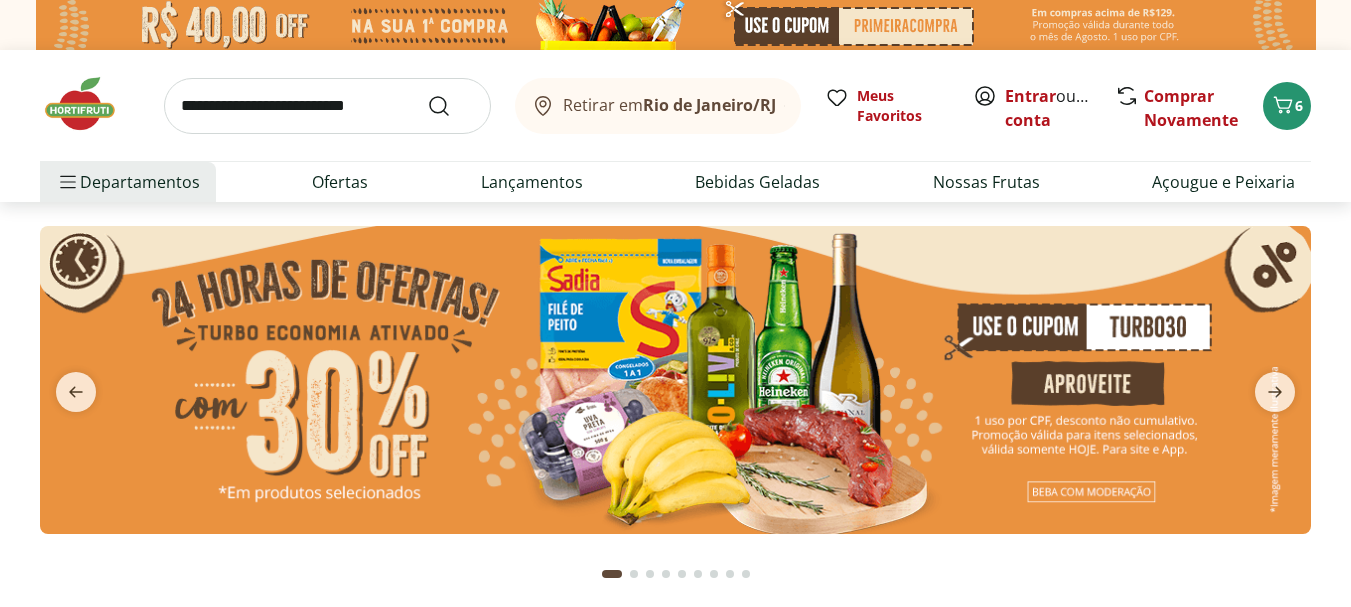 click at bounding box center (675, 380) 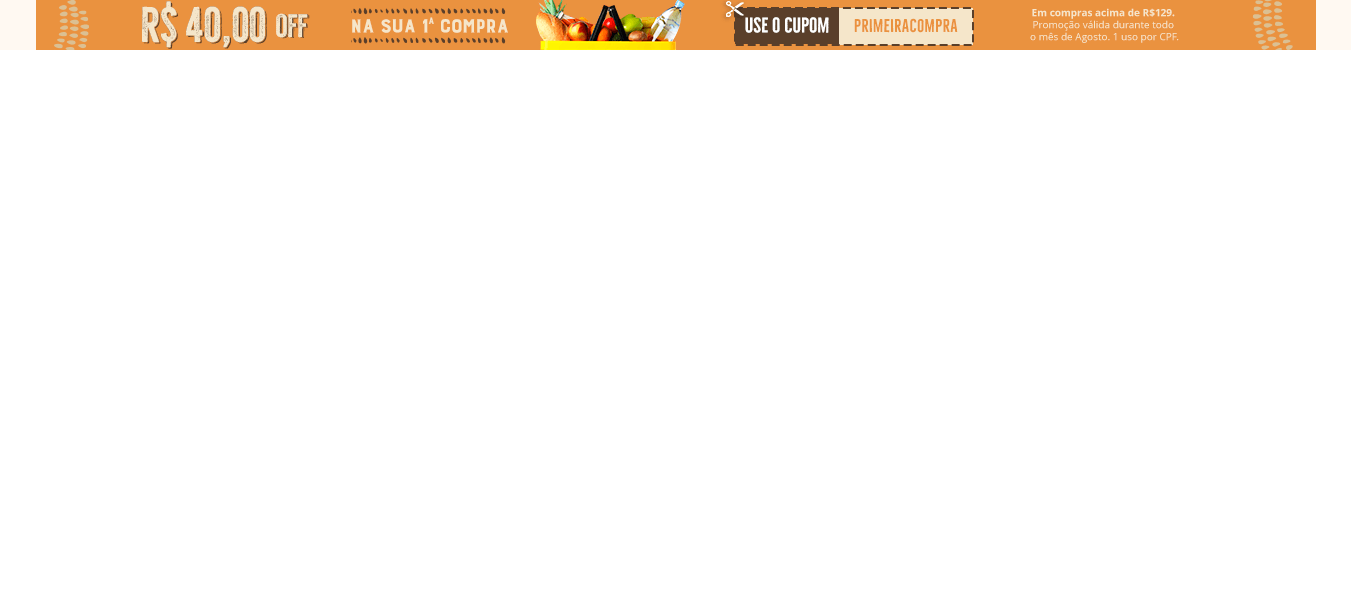 select on "**********" 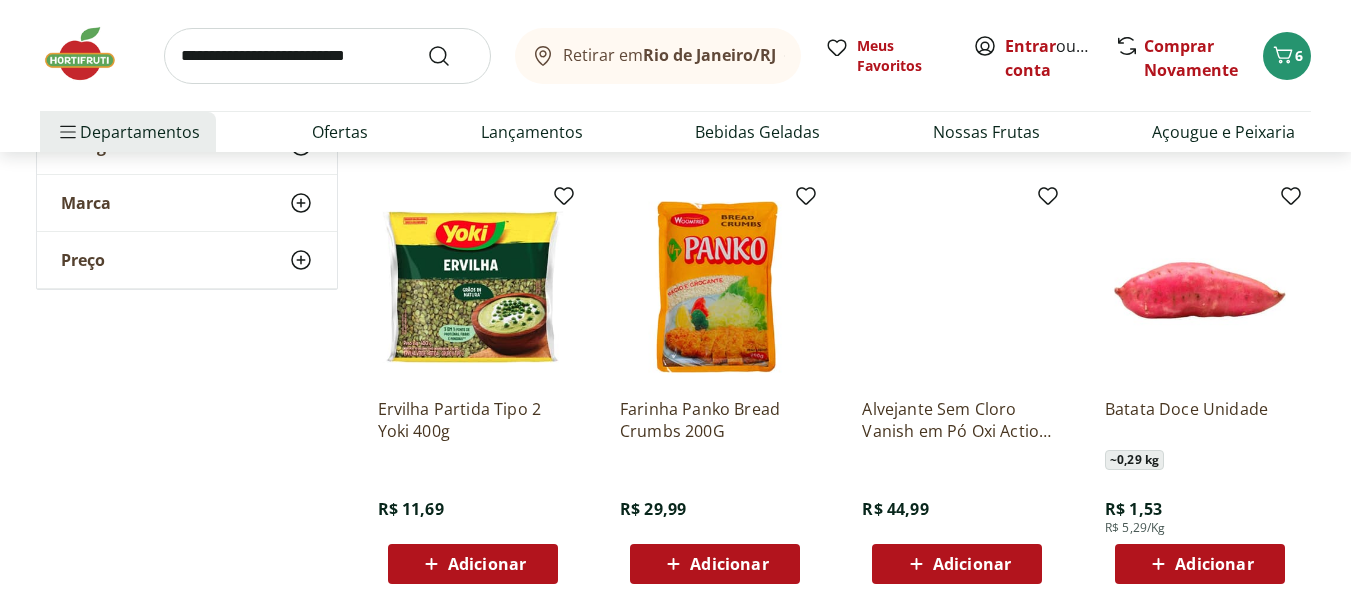 scroll, scrollTop: 1277, scrollLeft: 0, axis: vertical 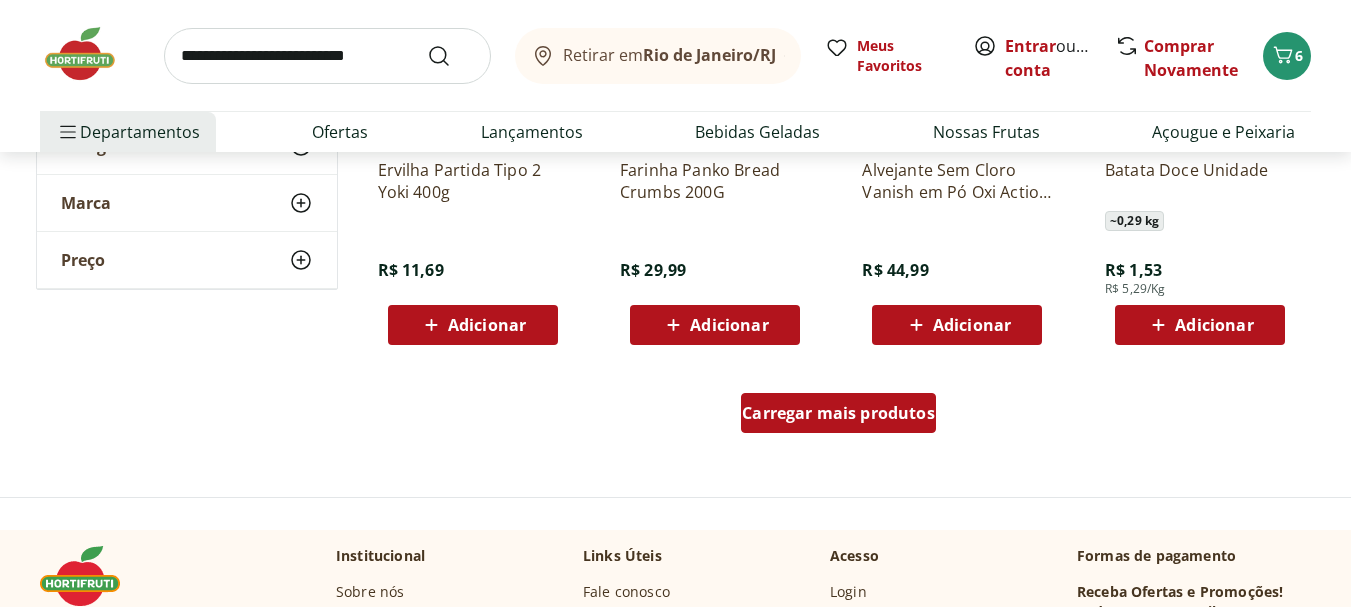 click on "Carregar mais produtos" at bounding box center [838, 413] 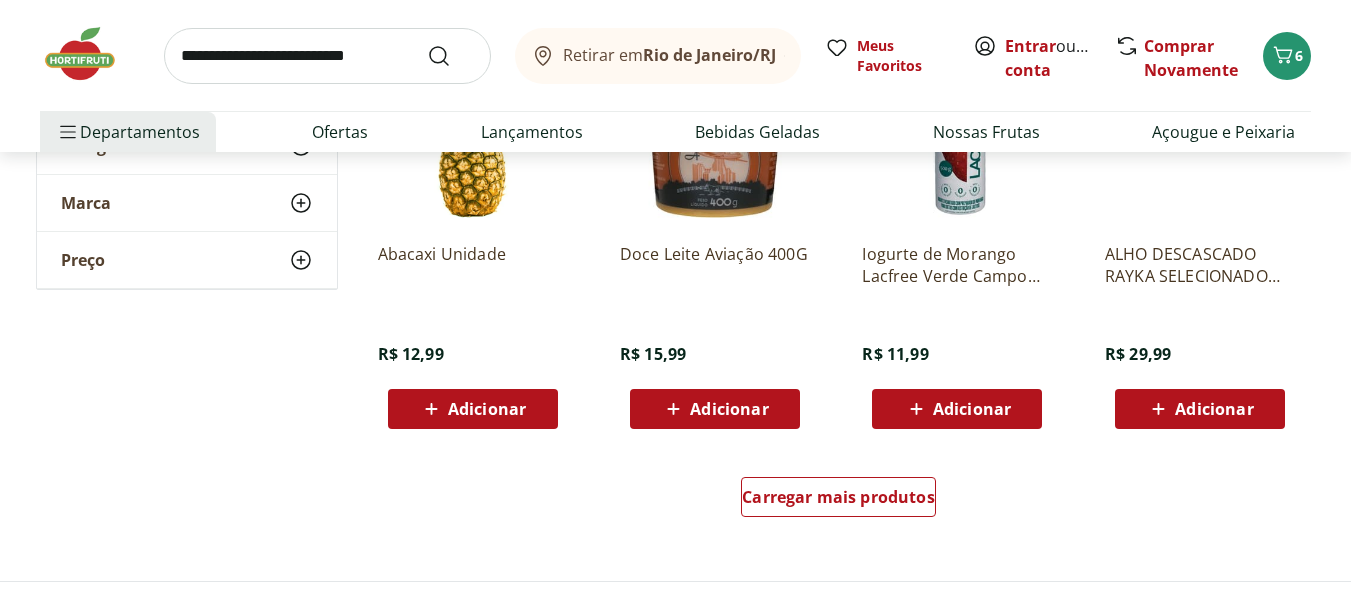 scroll, scrollTop: 2514, scrollLeft: 0, axis: vertical 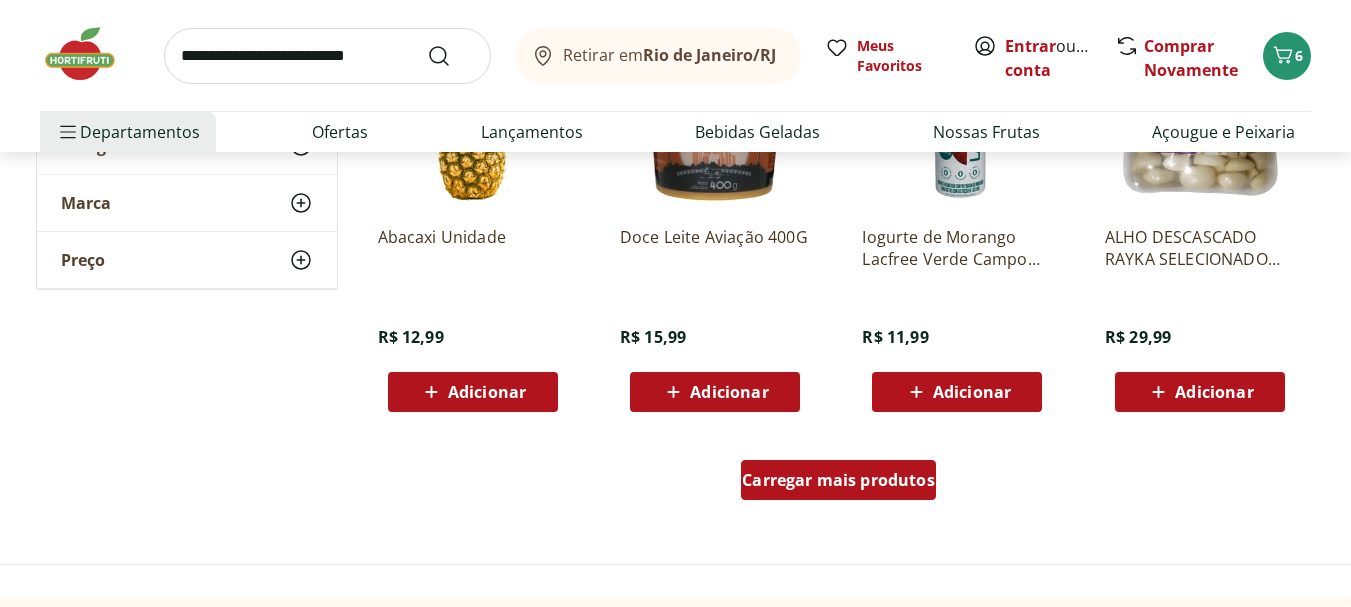 click on "Carregar mais produtos" at bounding box center (838, 480) 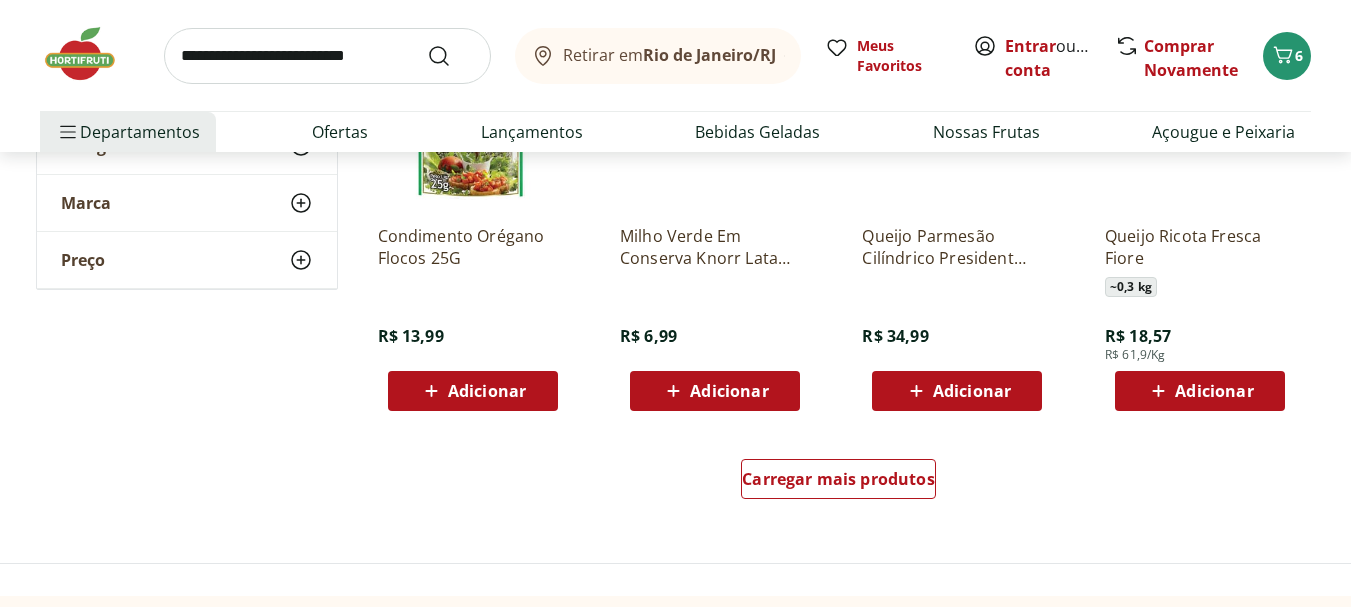 scroll, scrollTop: 3977, scrollLeft: 0, axis: vertical 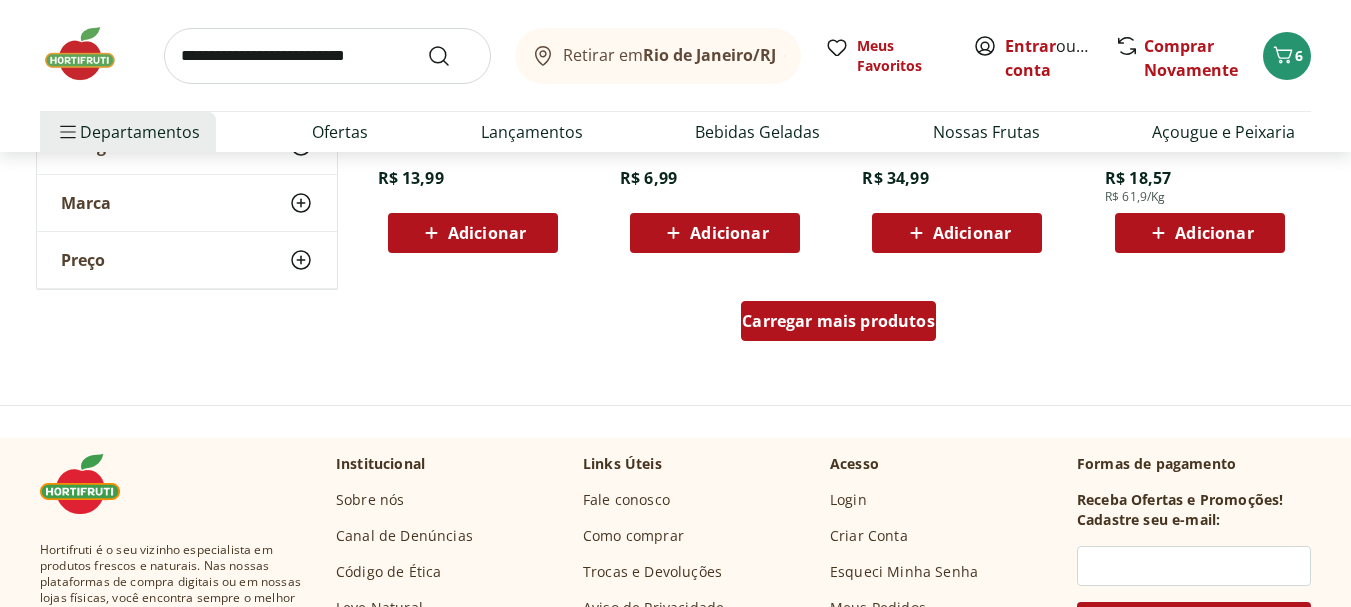 click on "Carregar mais produtos" at bounding box center (838, 321) 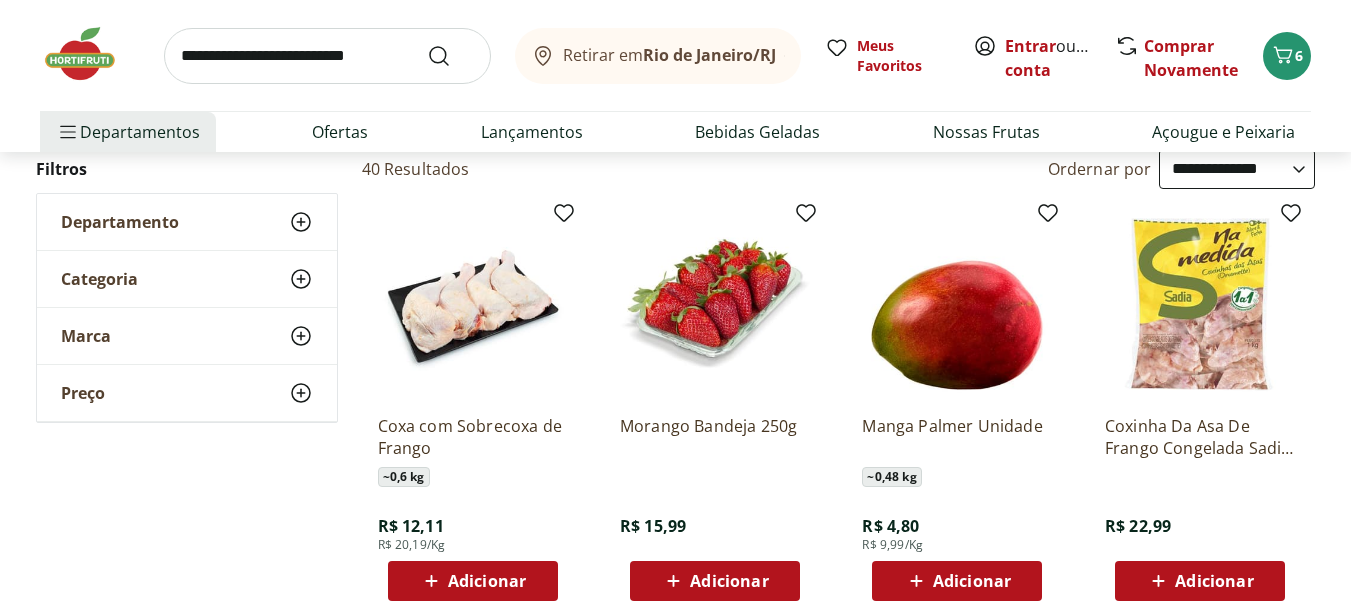 scroll, scrollTop: 0, scrollLeft: 0, axis: both 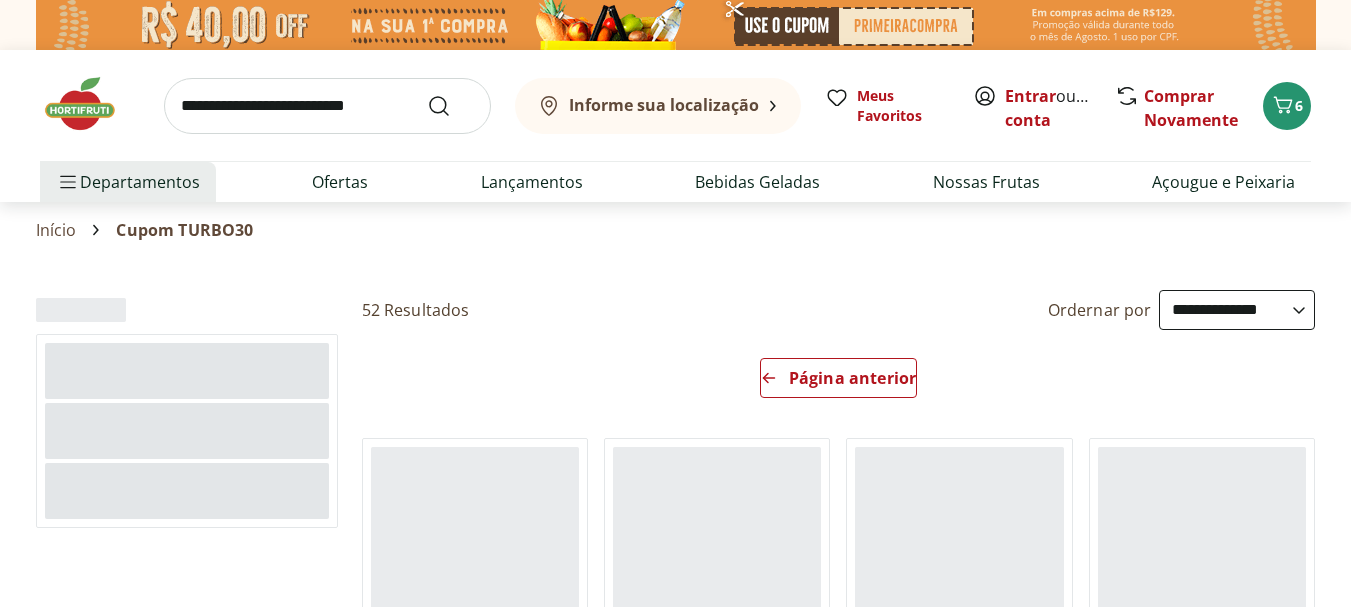 select on "**********" 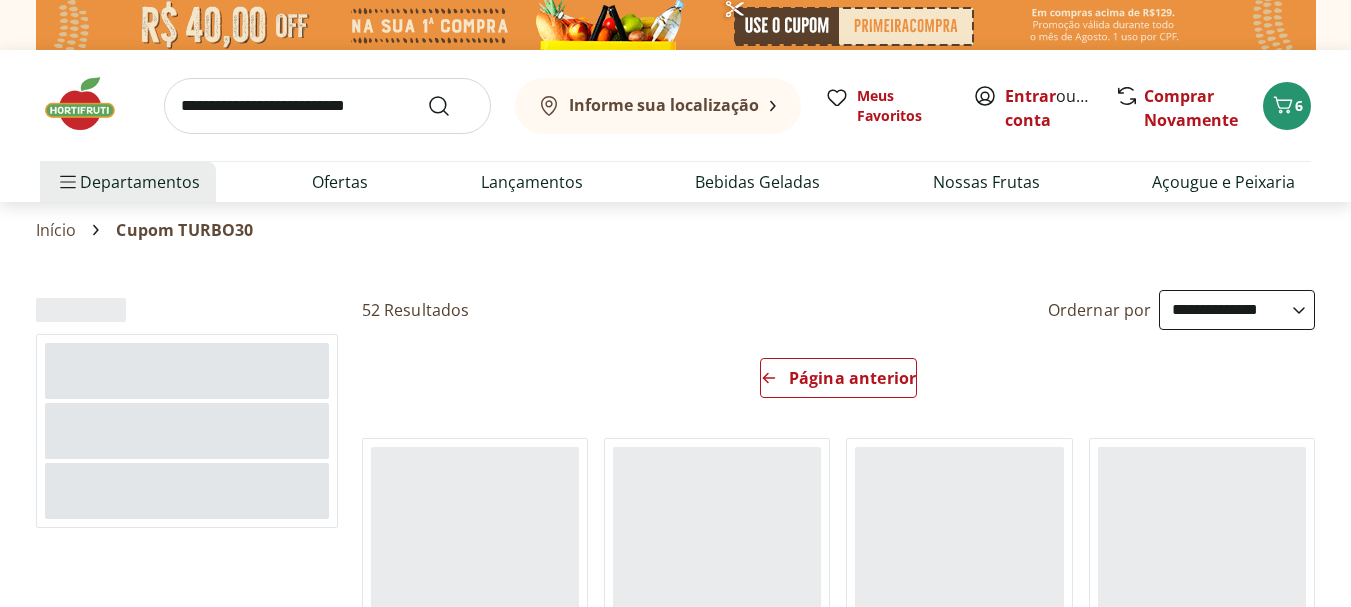 scroll, scrollTop: 0, scrollLeft: 0, axis: both 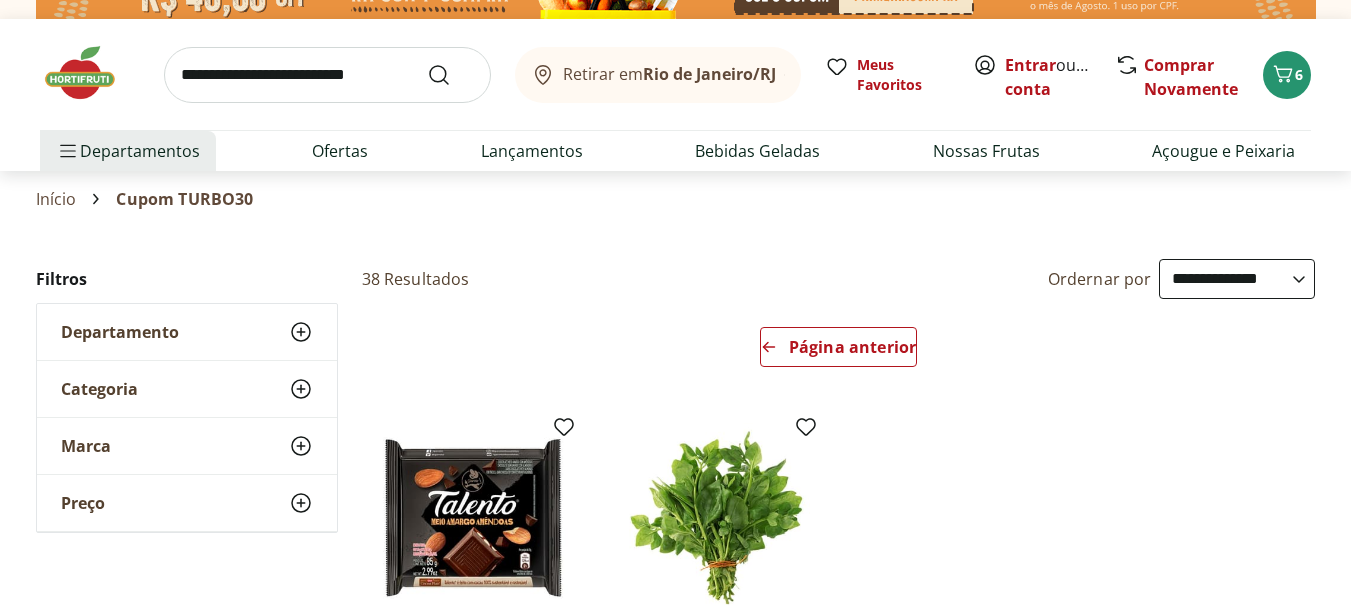 click at bounding box center [90, 73] 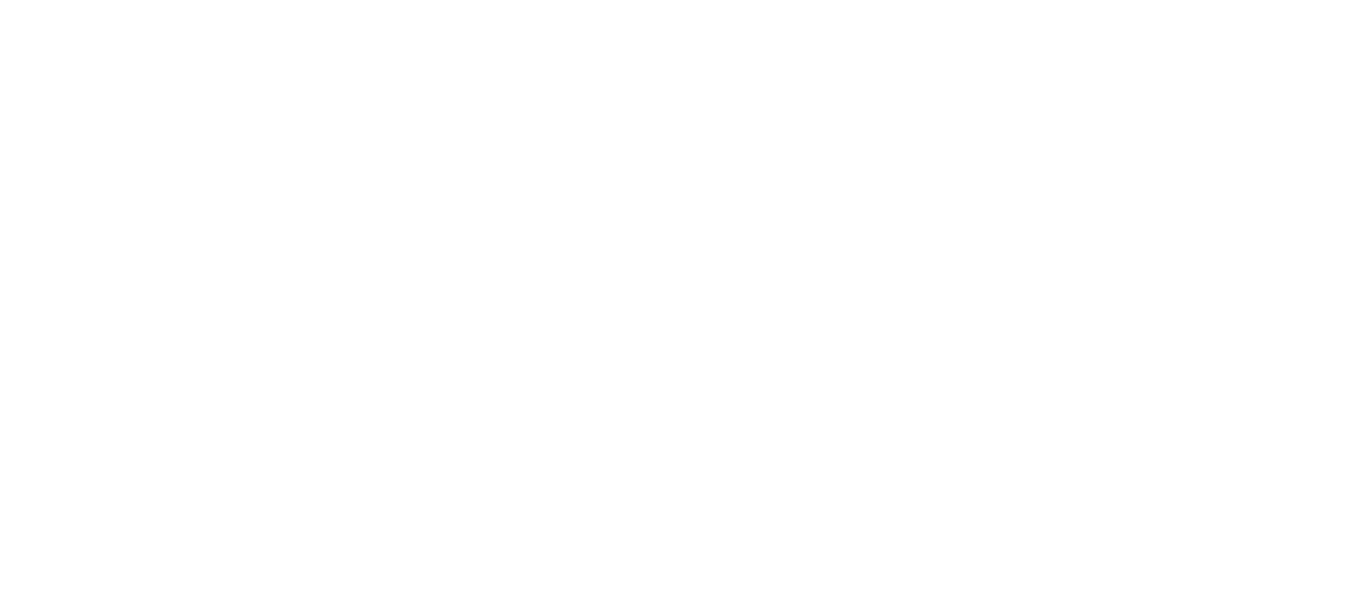 scroll, scrollTop: 0, scrollLeft: 0, axis: both 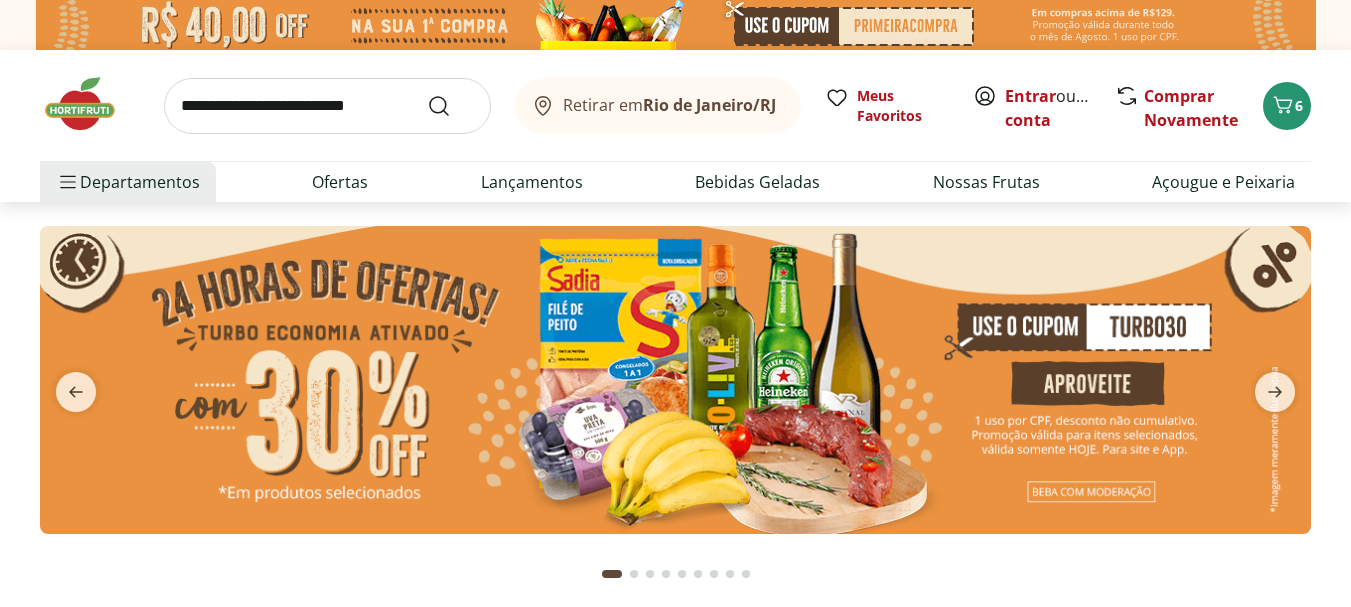 click at bounding box center [675, 380] 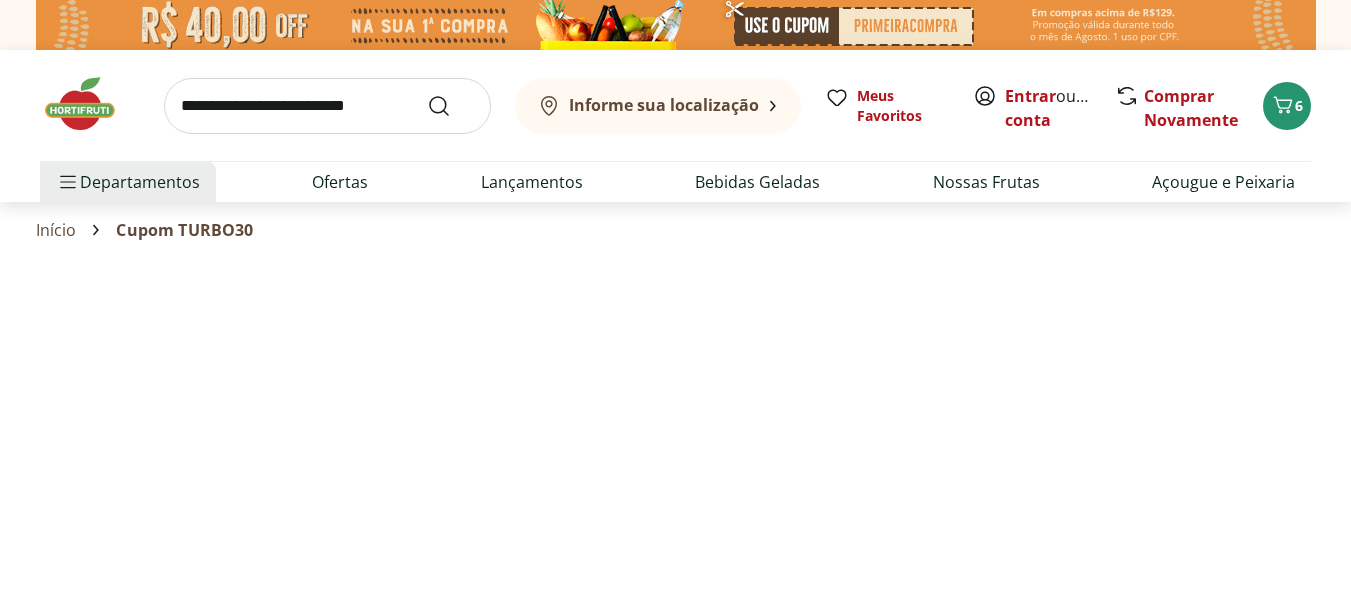 select on "**********" 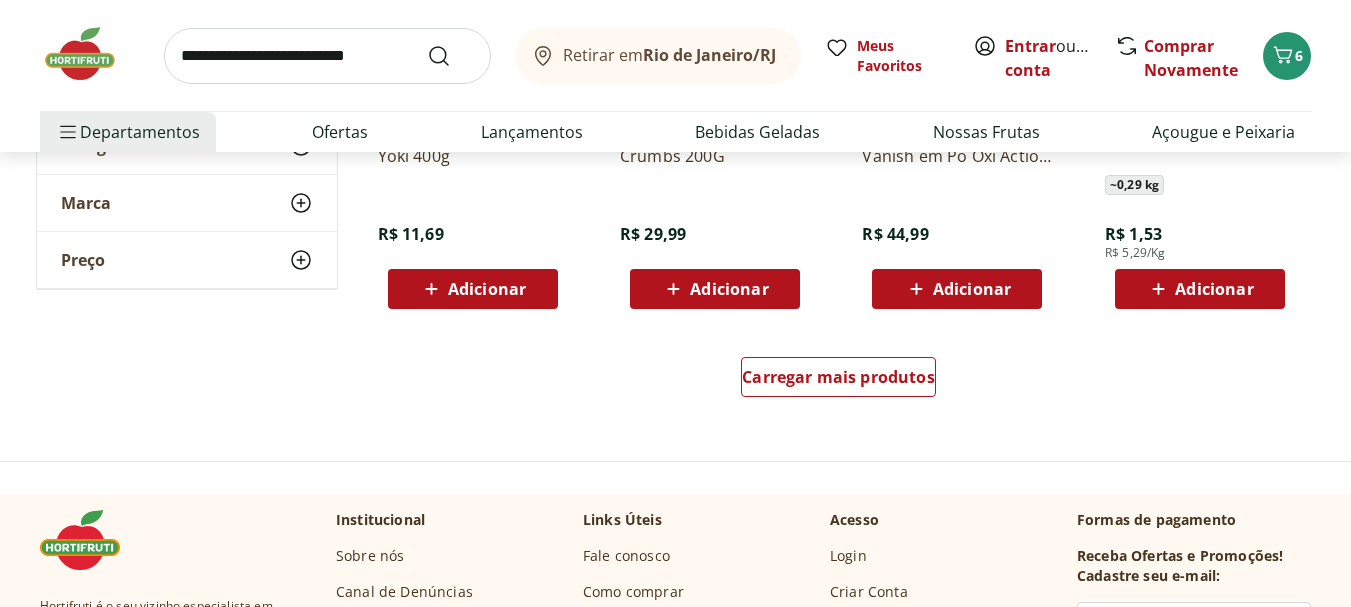 scroll, scrollTop: 1307, scrollLeft: 0, axis: vertical 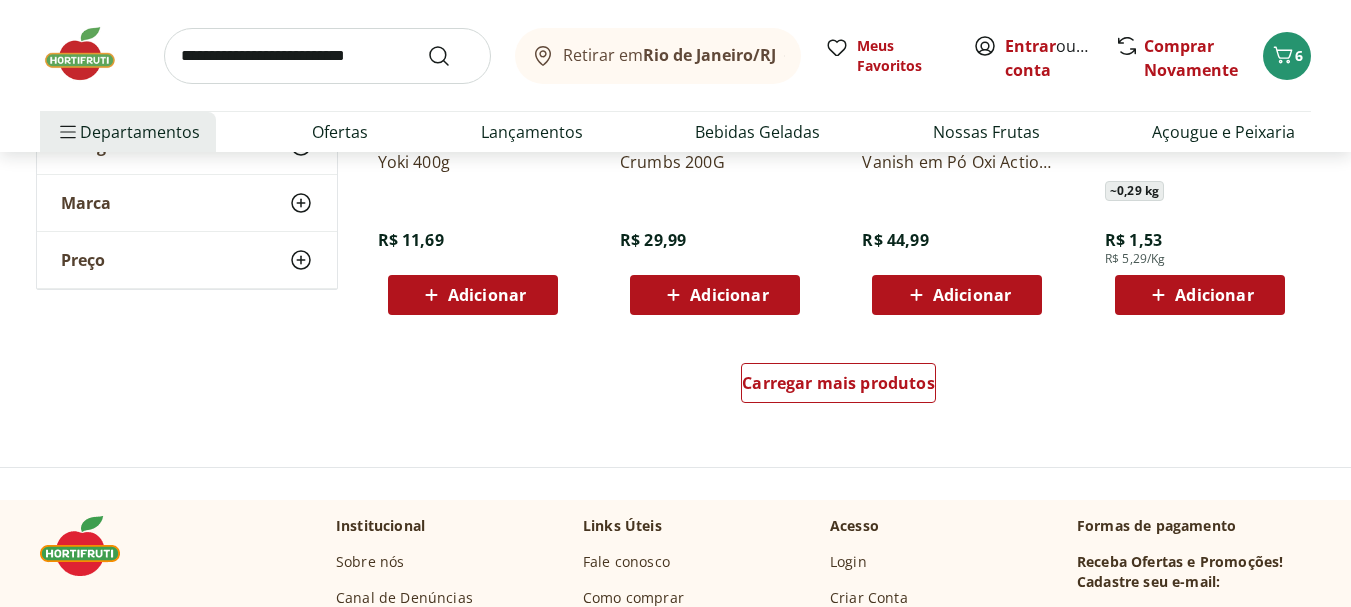 click at bounding box center [90, 54] 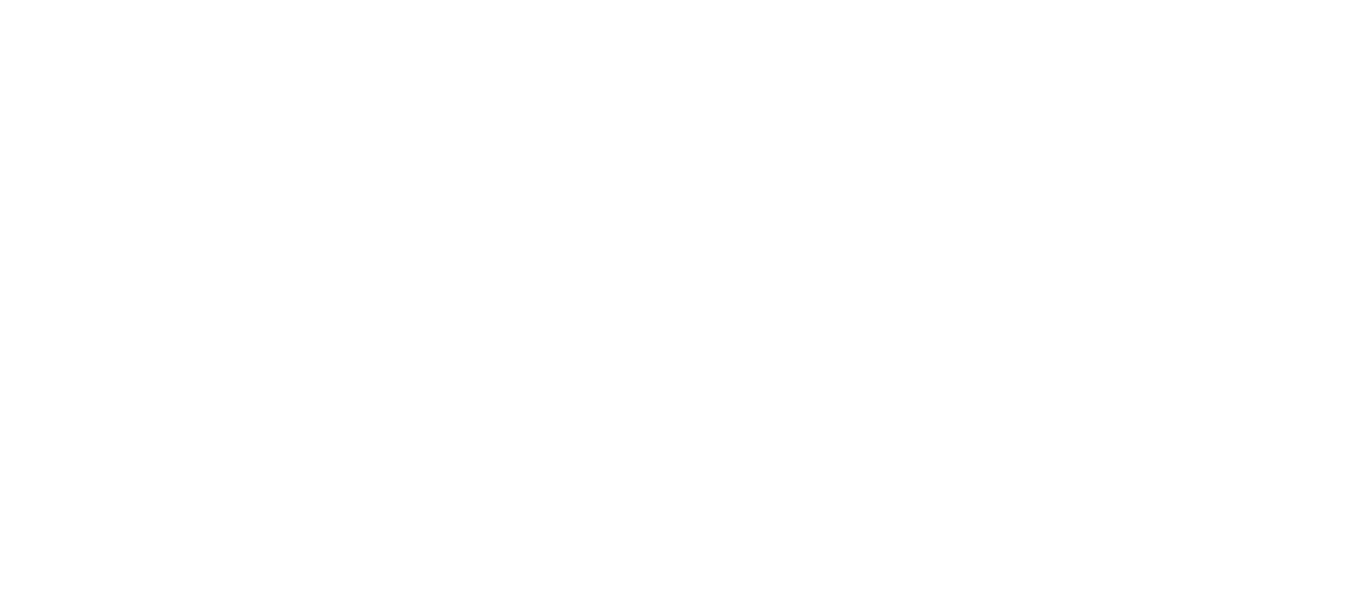 scroll, scrollTop: 0, scrollLeft: 0, axis: both 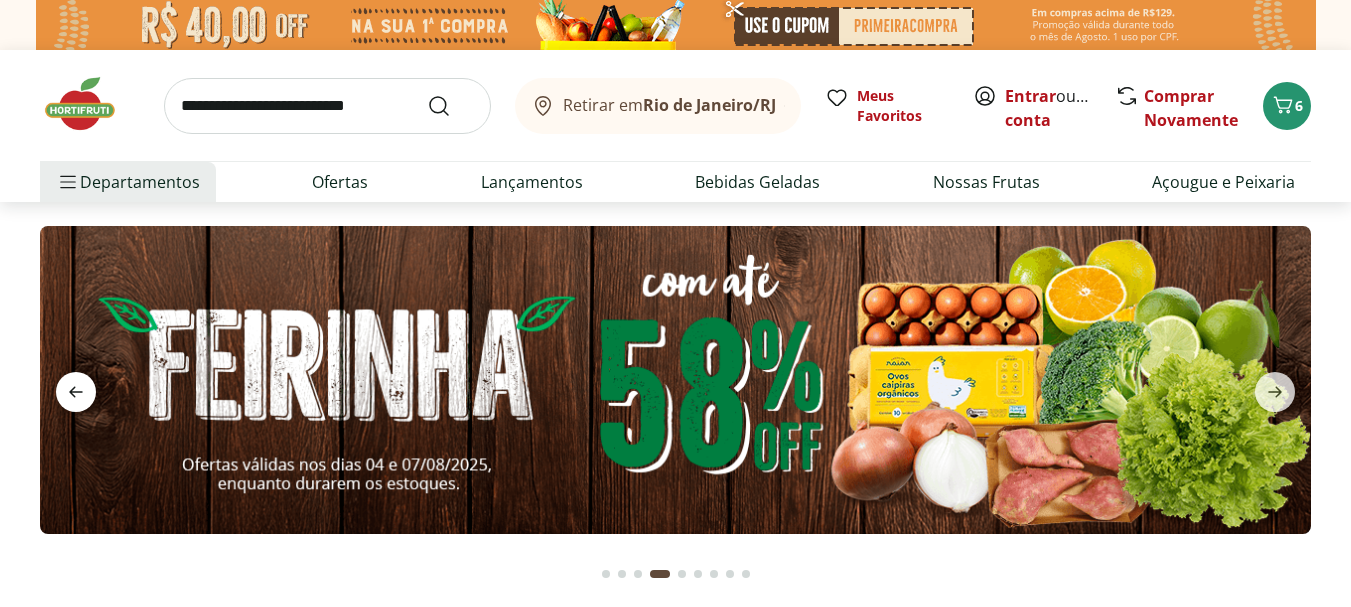 click at bounding box center (76, 392) 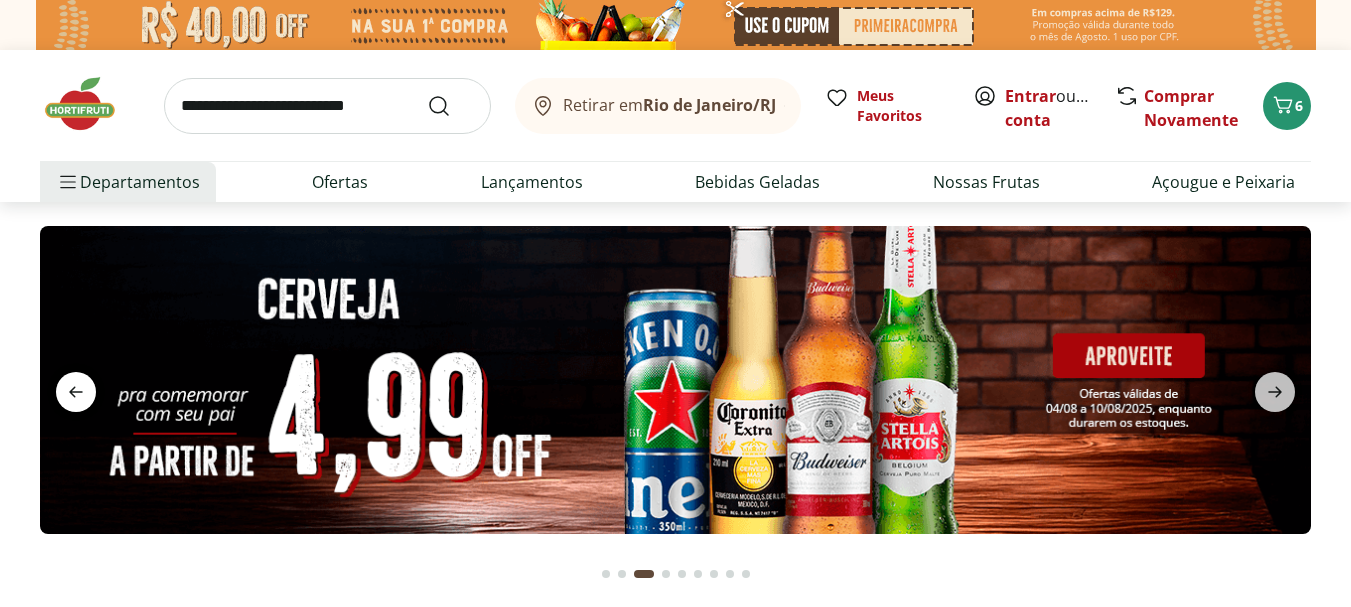 click at bounding box center [76, 392] 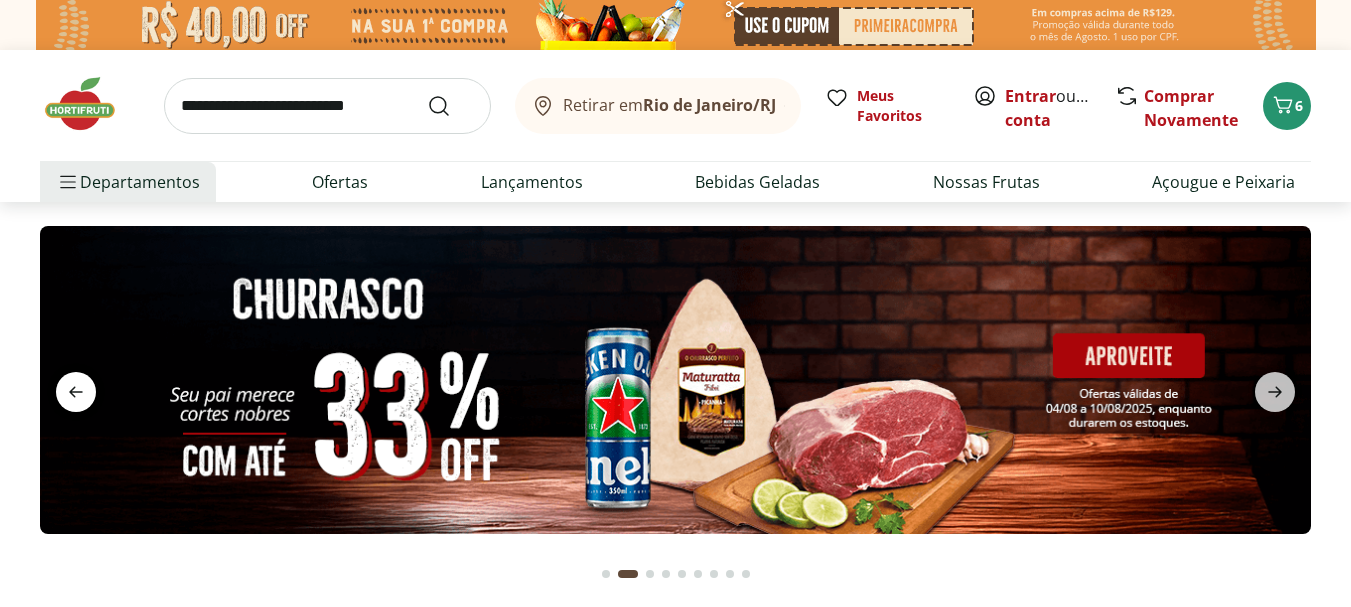 click at bounding box center (76, 392) 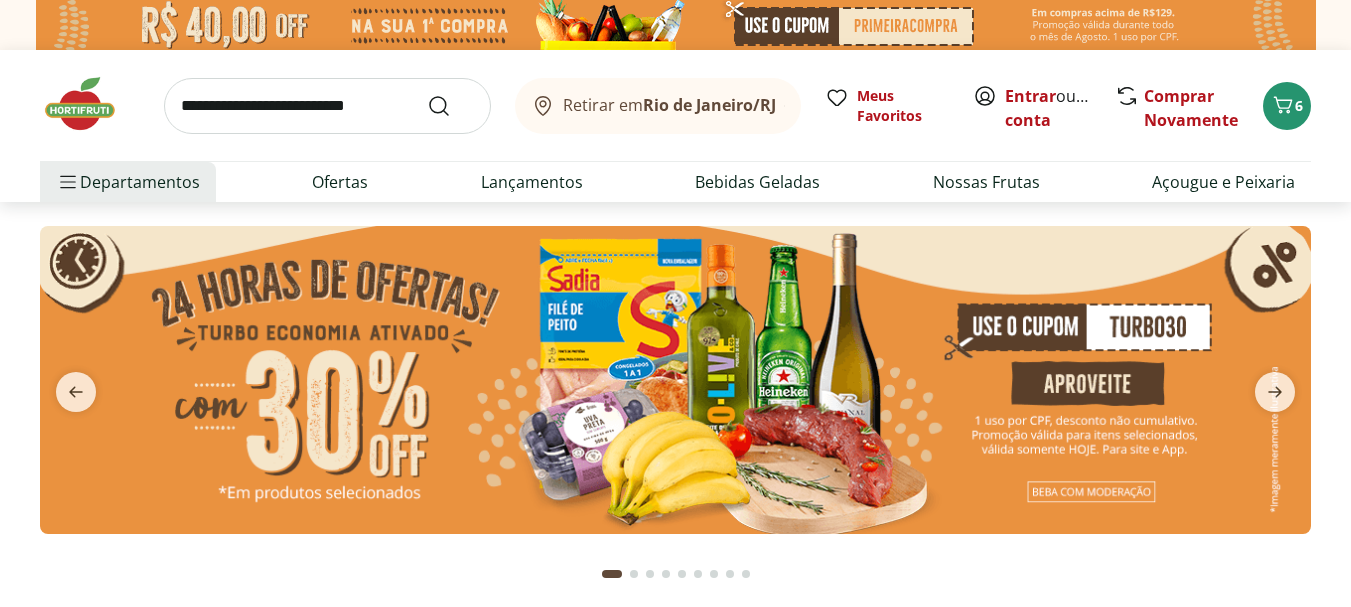 click at bounding box center [675, 380] 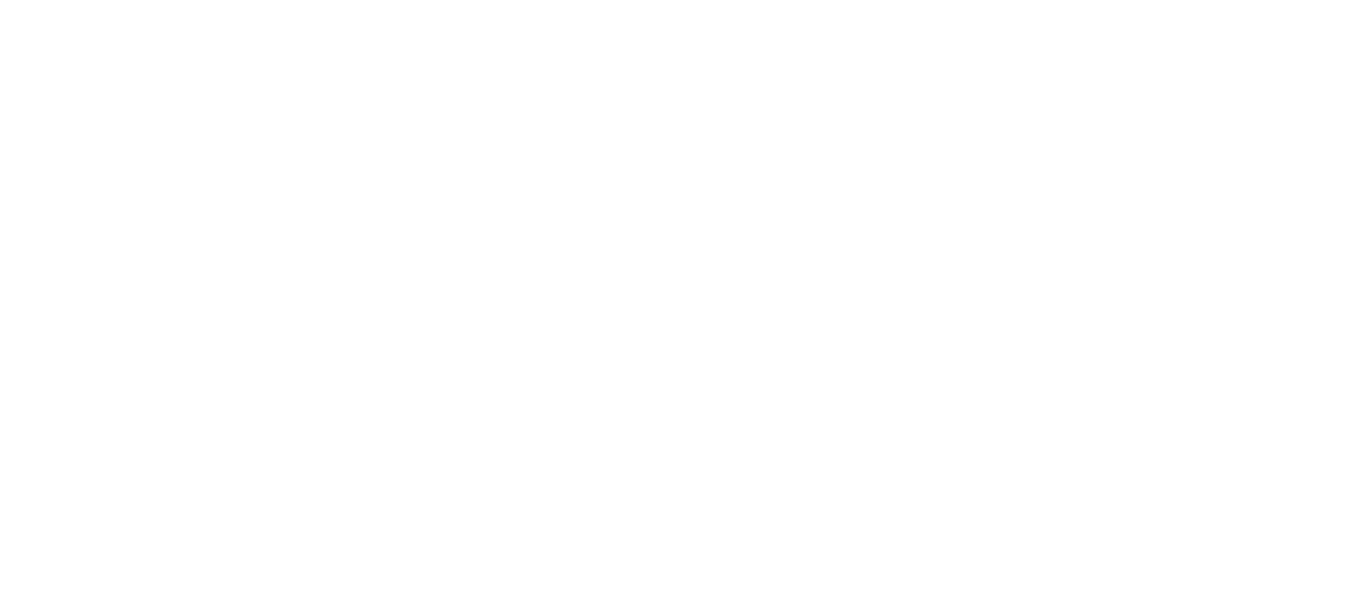 select on "**********" 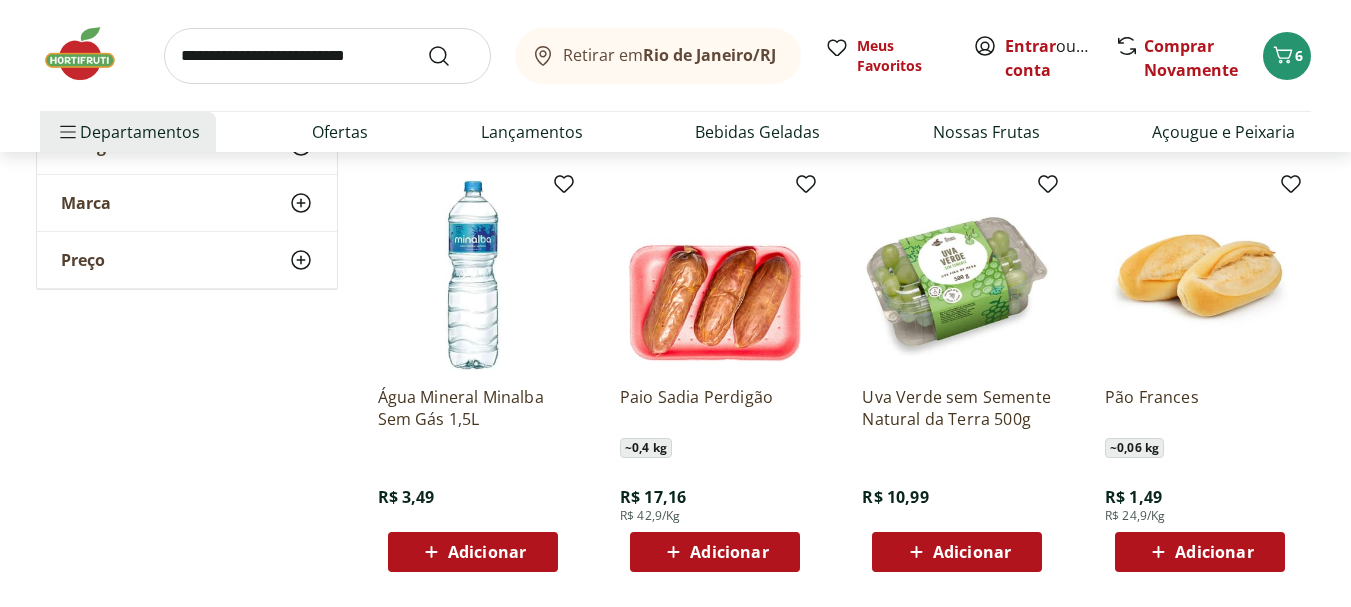 scroll, scrollTop: 645, scrollLeft: 0, axis: vertical 